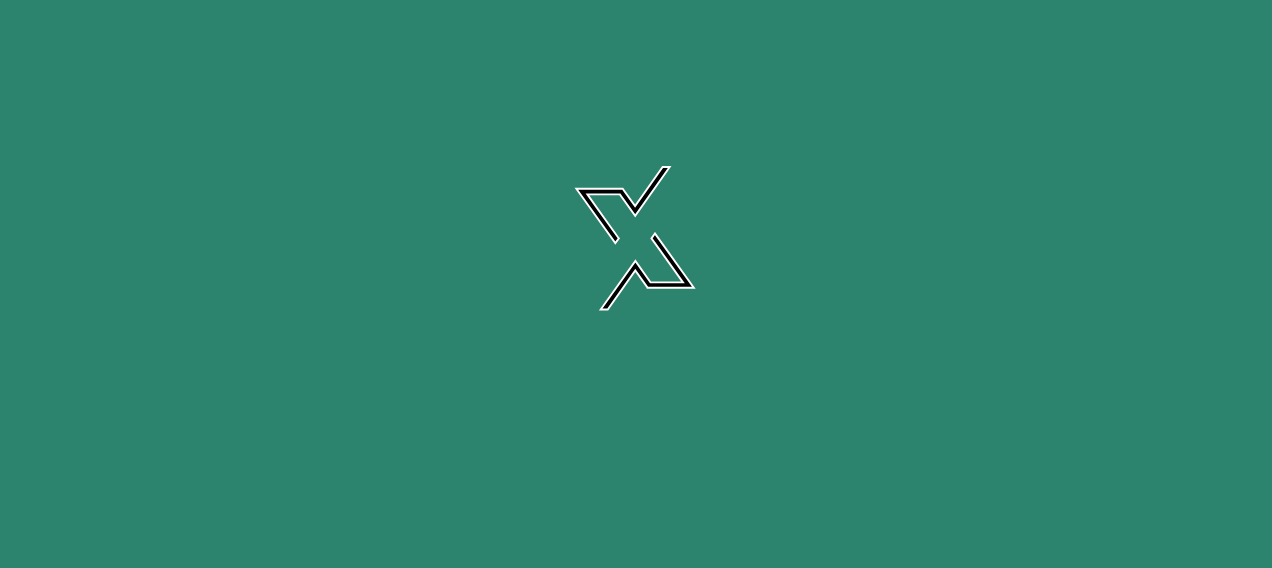 scroll, scrollTop: 0, scrollLeft: 0, axis: both 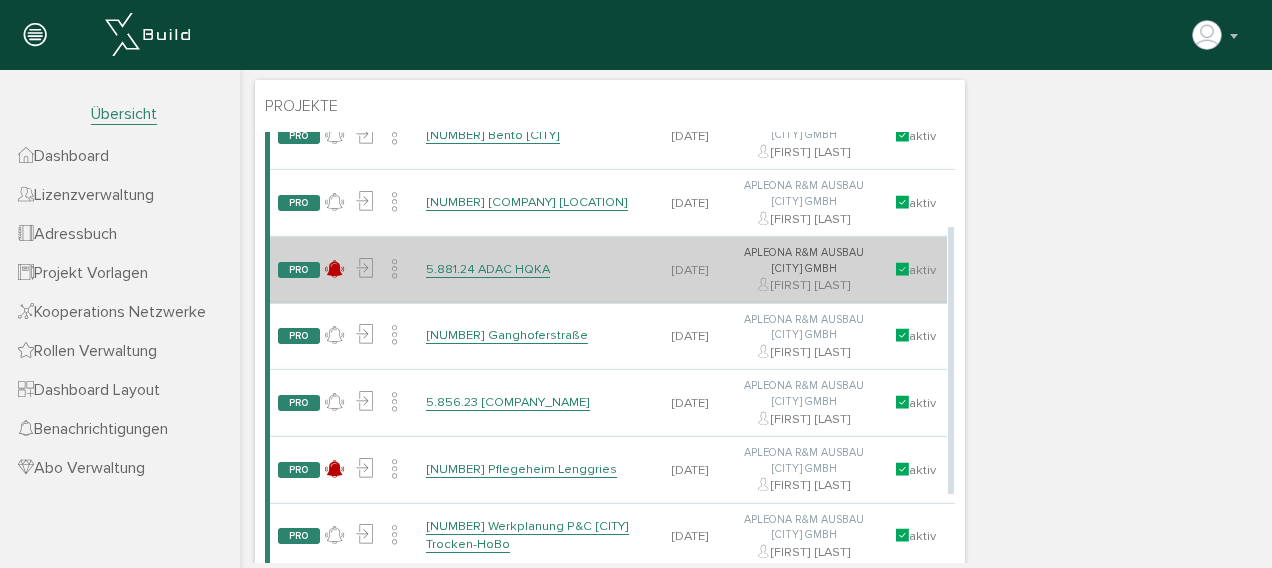 click on "5.881.24 ADAC HQKA" at bounding box center [488, 269] 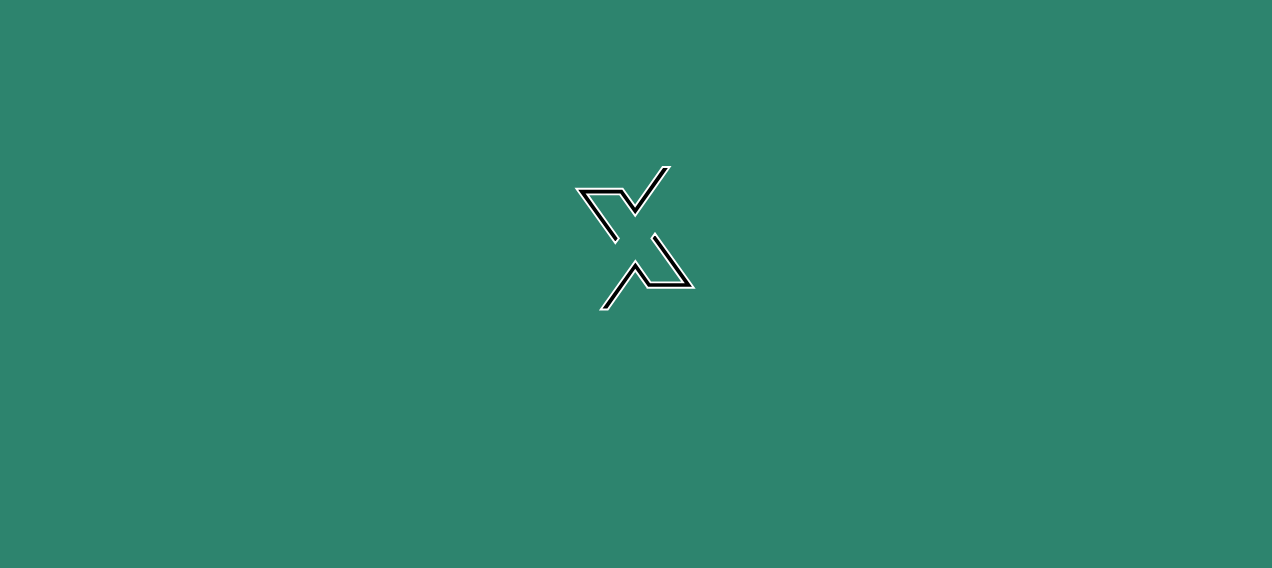 scroll, scrollTop: 0, scrollLeft: 0, axis: both 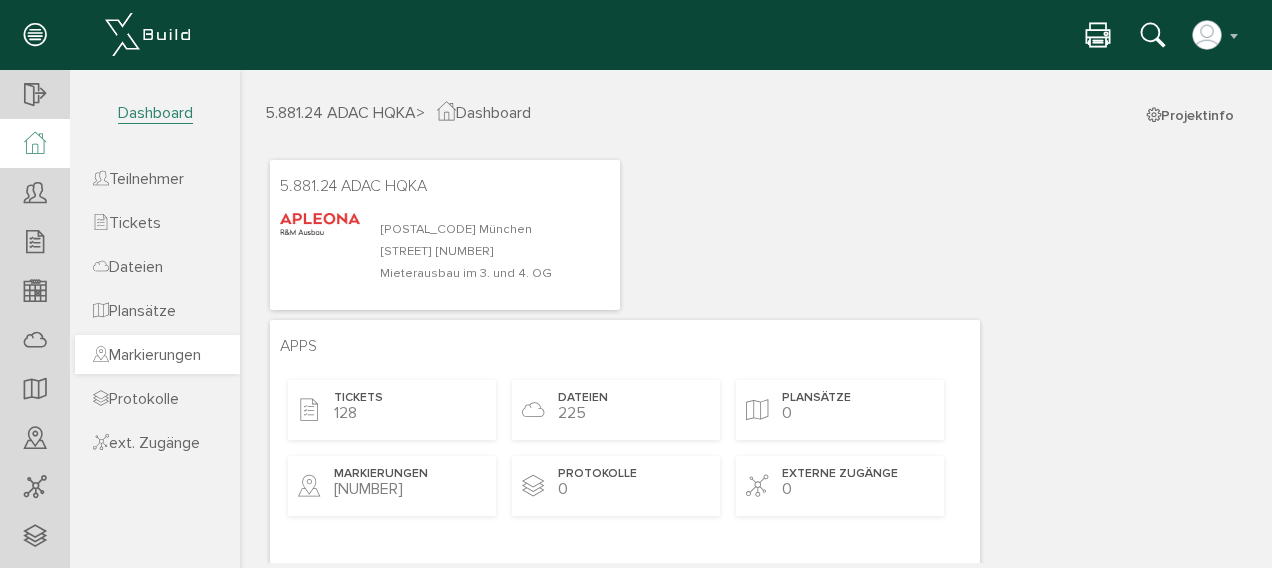 click on "Markierungen" at bounding box center [147, 355] 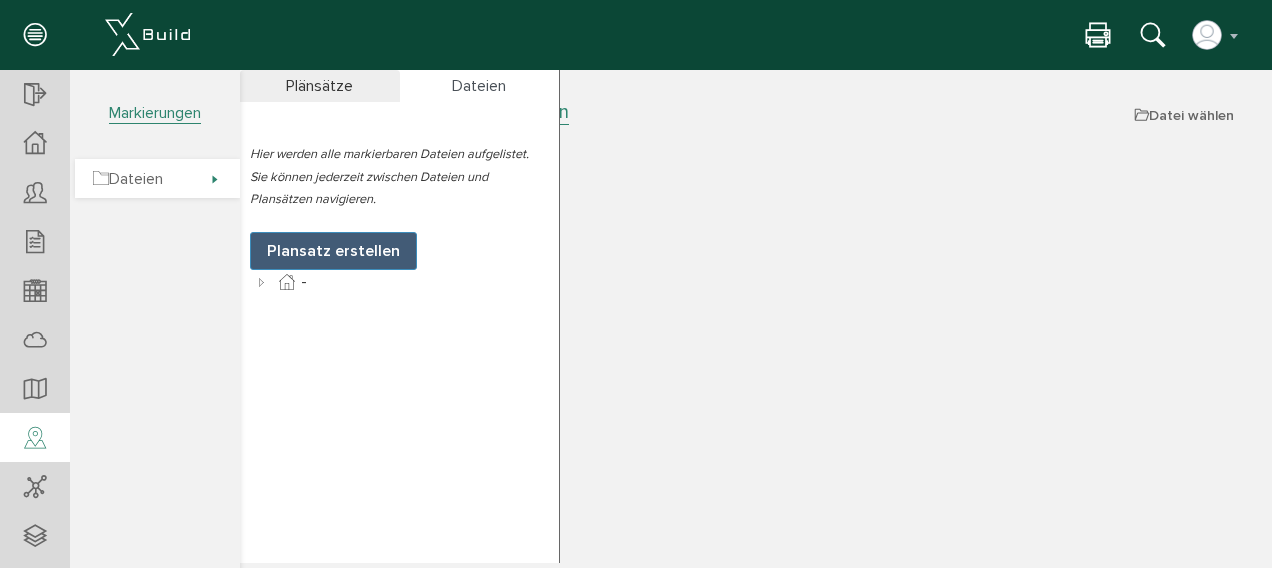 click on "Dateien" at bounding box center [128, 179] 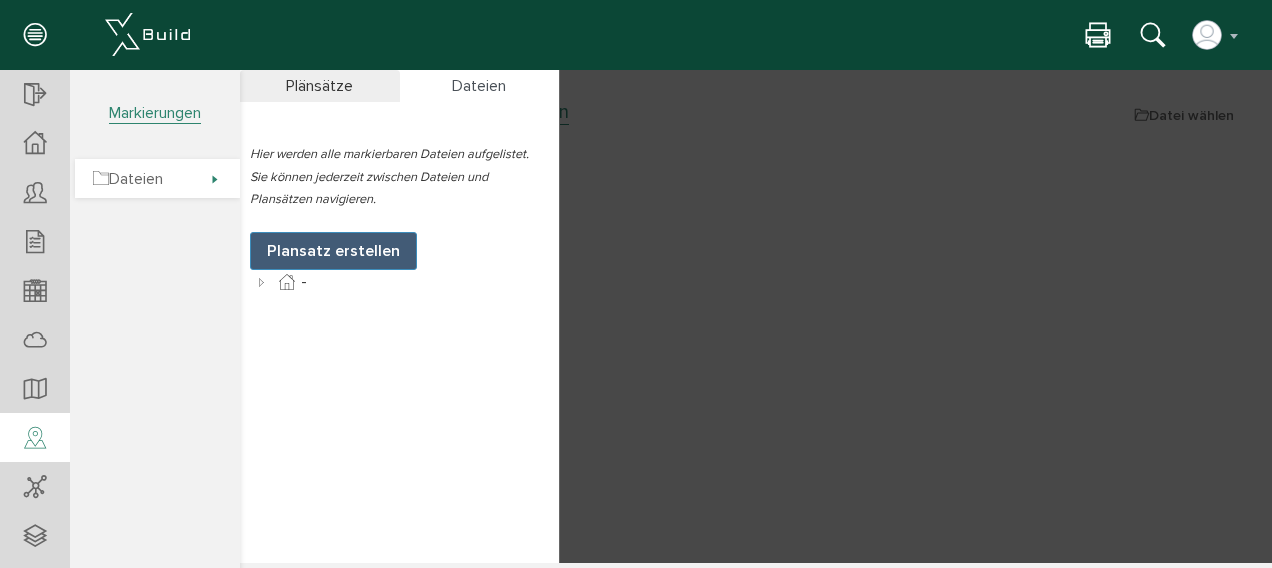 click on "Dateien" at bounding box center [128, 179] 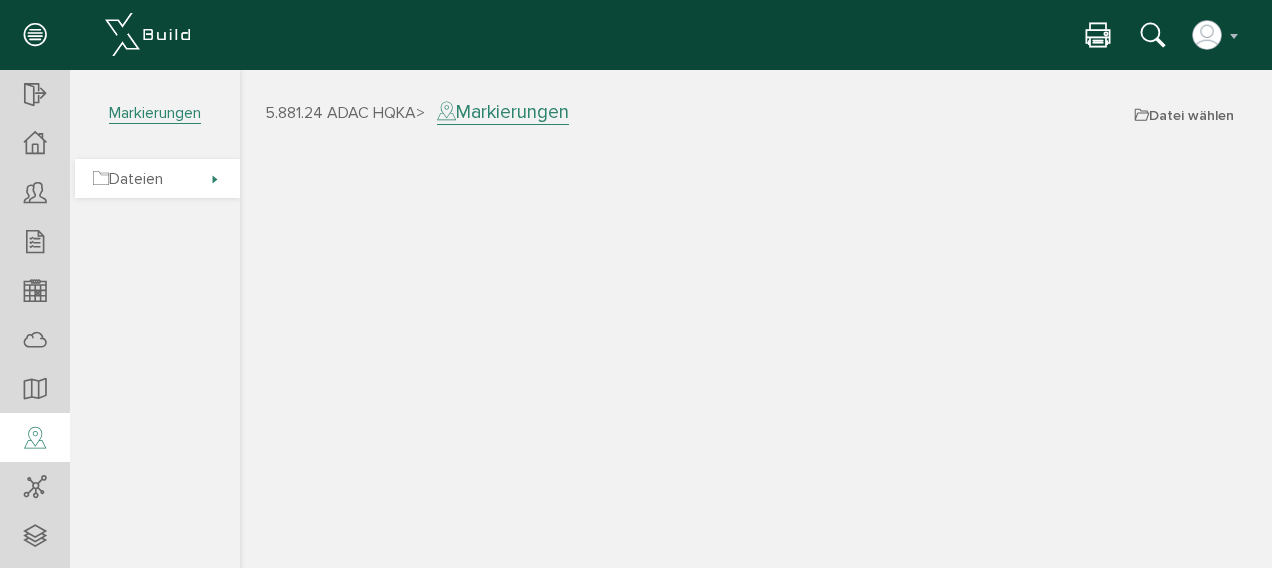 click on "Dateien" at bounding box center [128, 179] 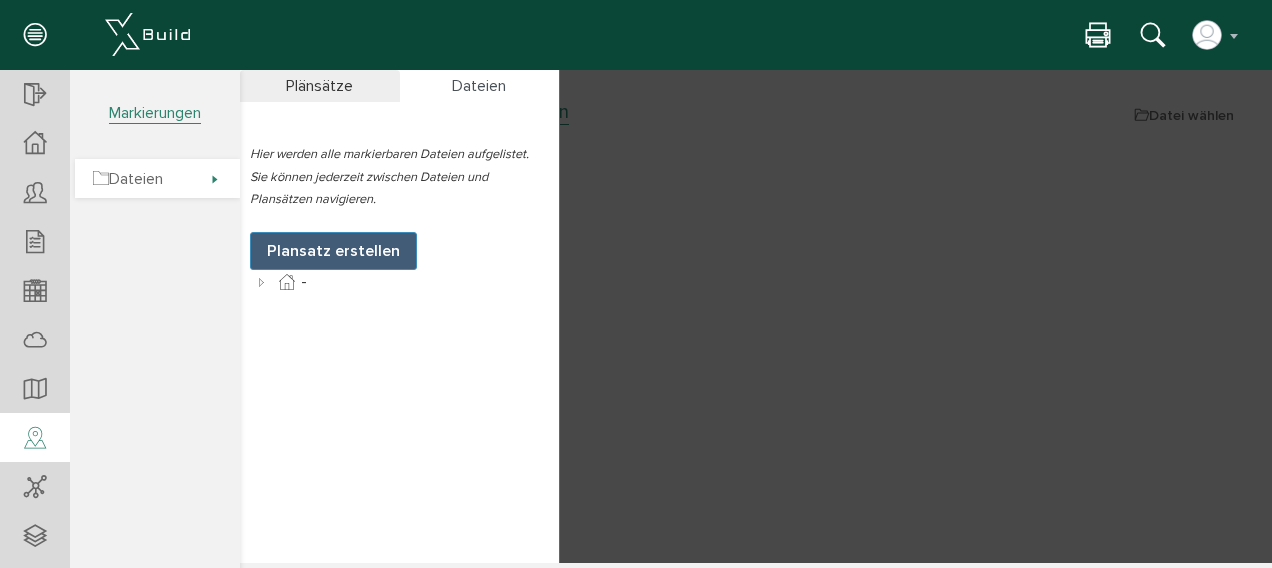 click on "Dateien" at bounding box center [128, 179] 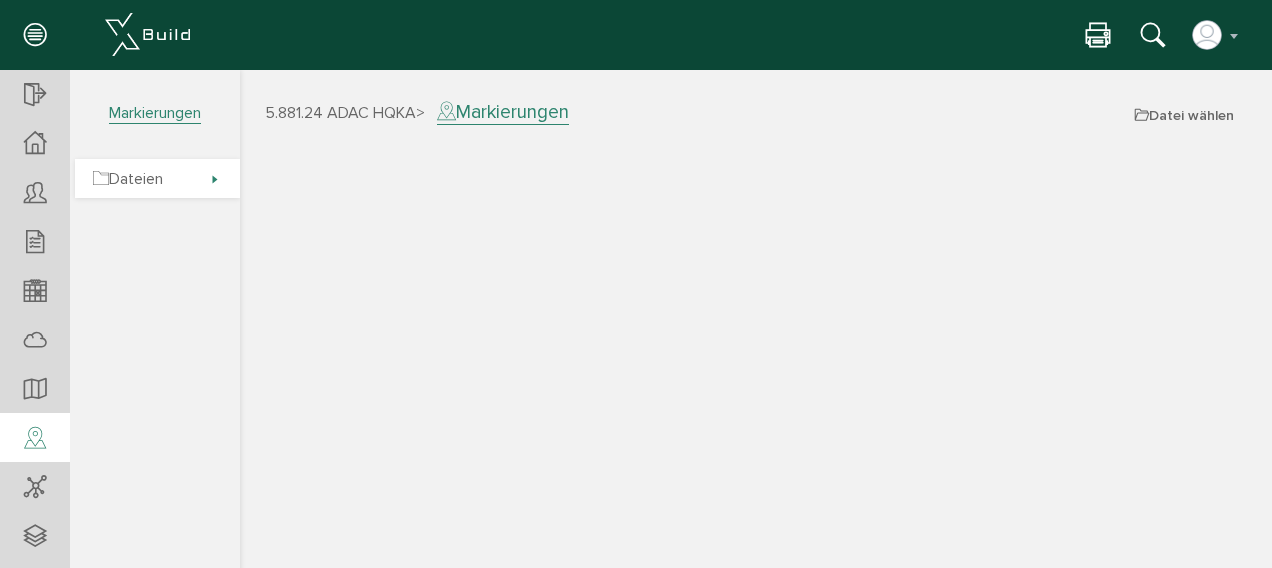 click on "Dateien" at bounding box center (128, 179) 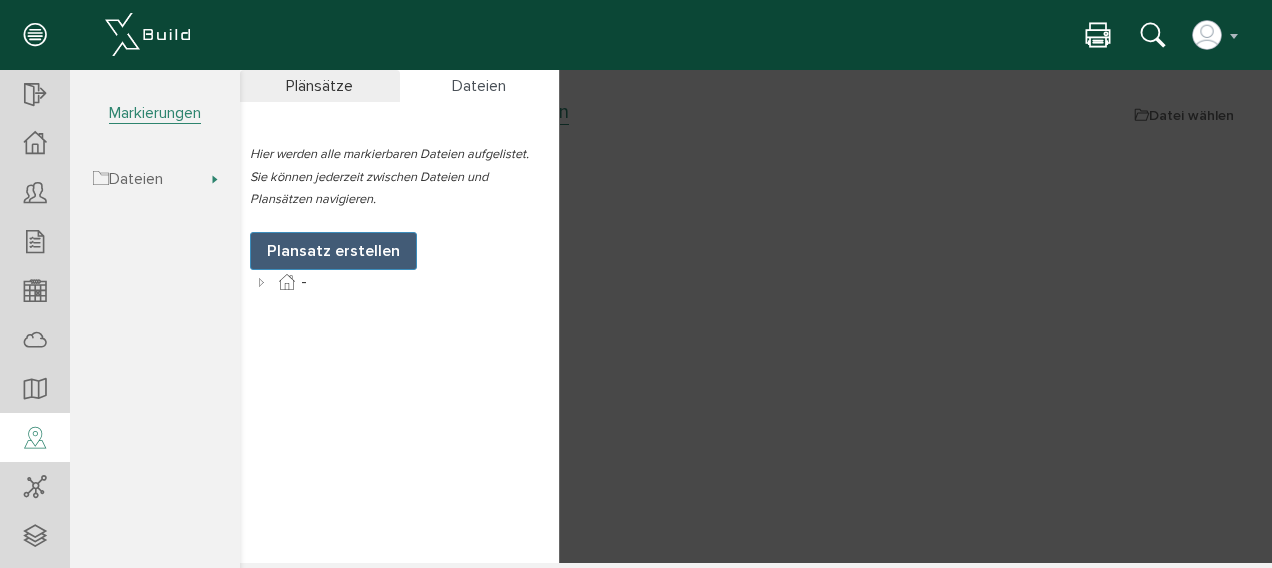 drag, startPoint x: 371, startPoint y: 254, endPoint x: 340, endPoint y: 87, distance: 169.85287 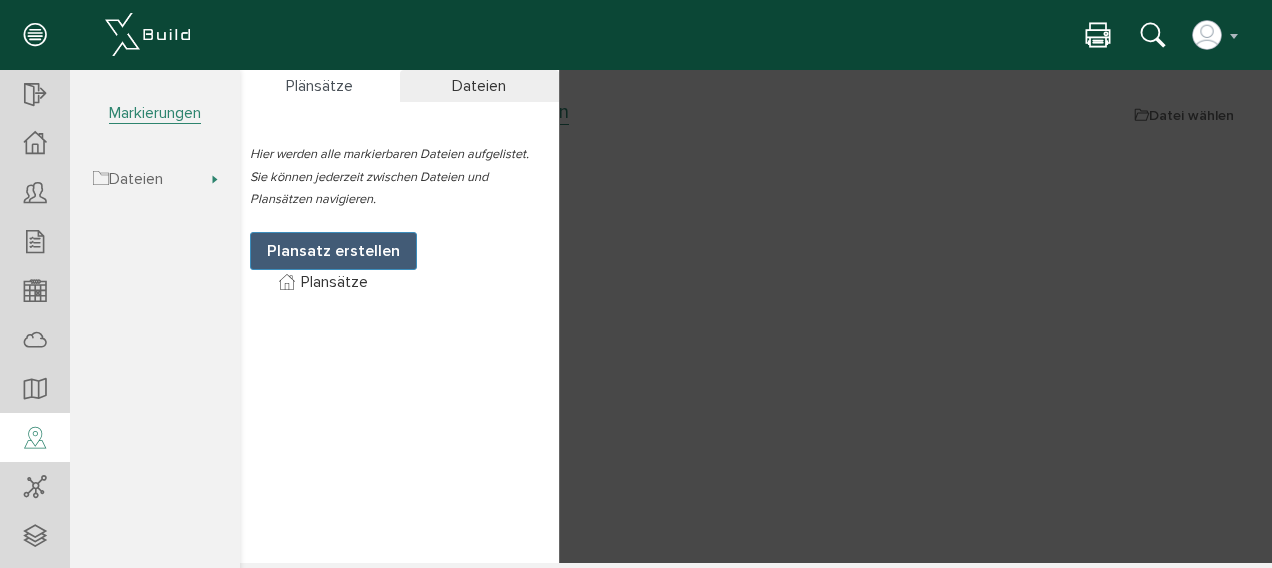 click on "Dateien" at bounding box center (480, 86) 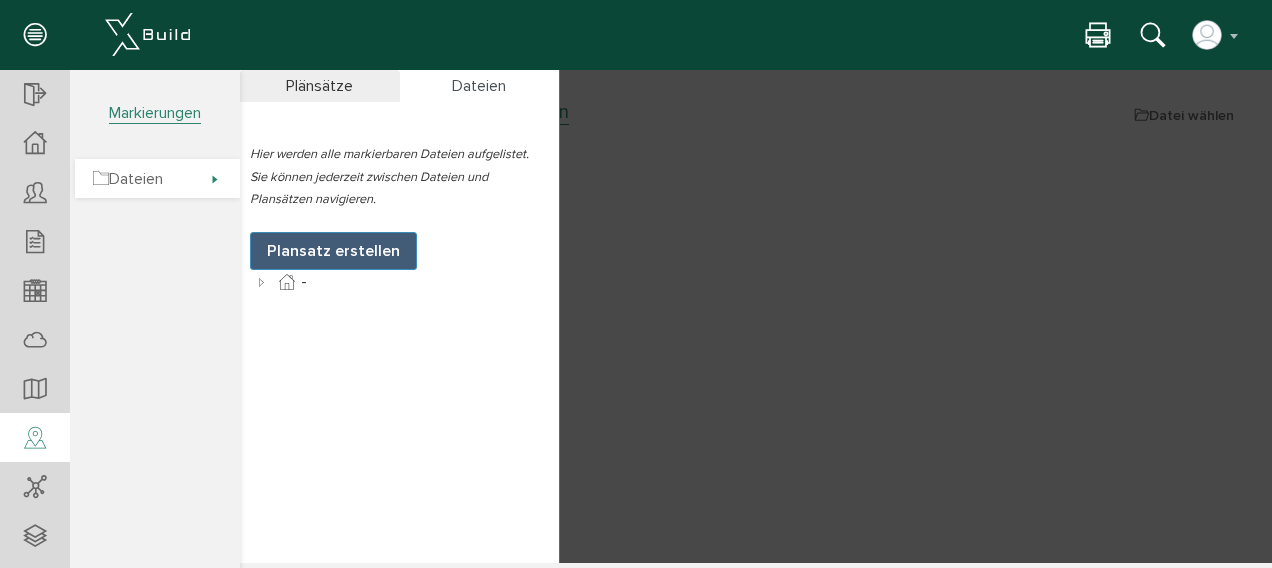 click at bounding box center (101, 179) 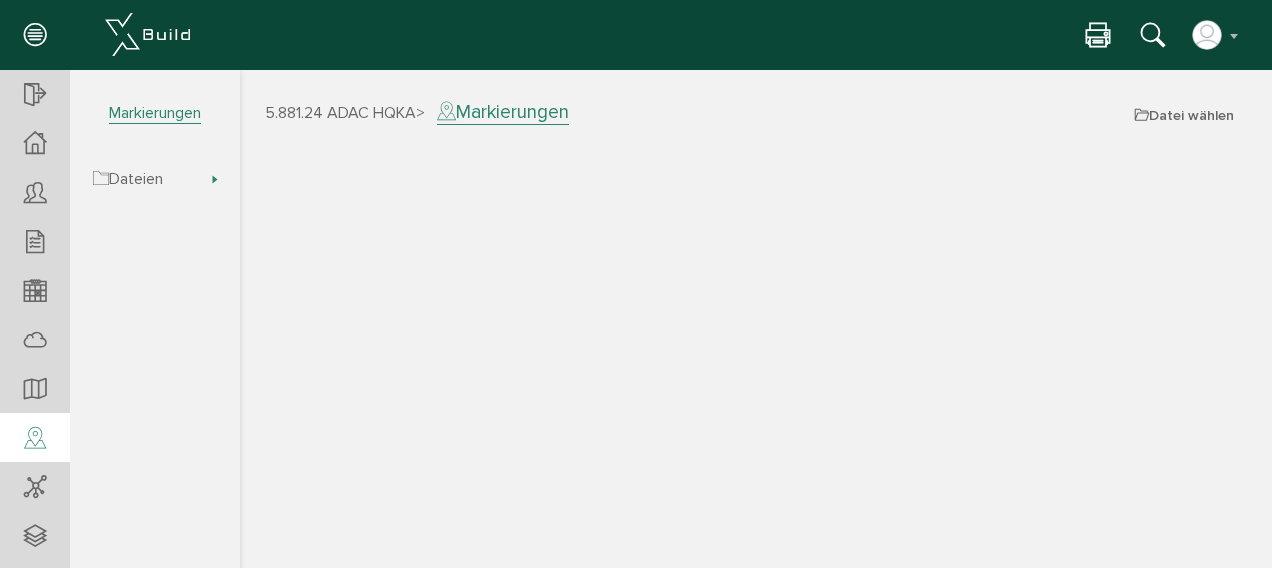 click on "5.881.24 ADAC HQKA" at bounding box center (340, 113) 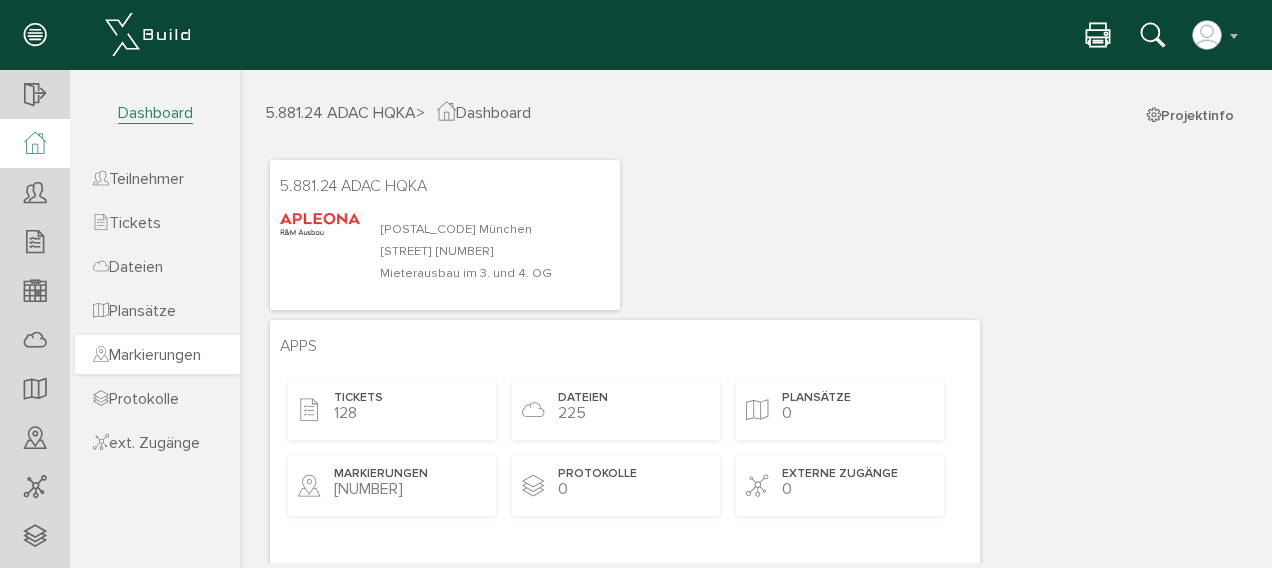 click on "Markierungen" at bounding box center (147, 355) 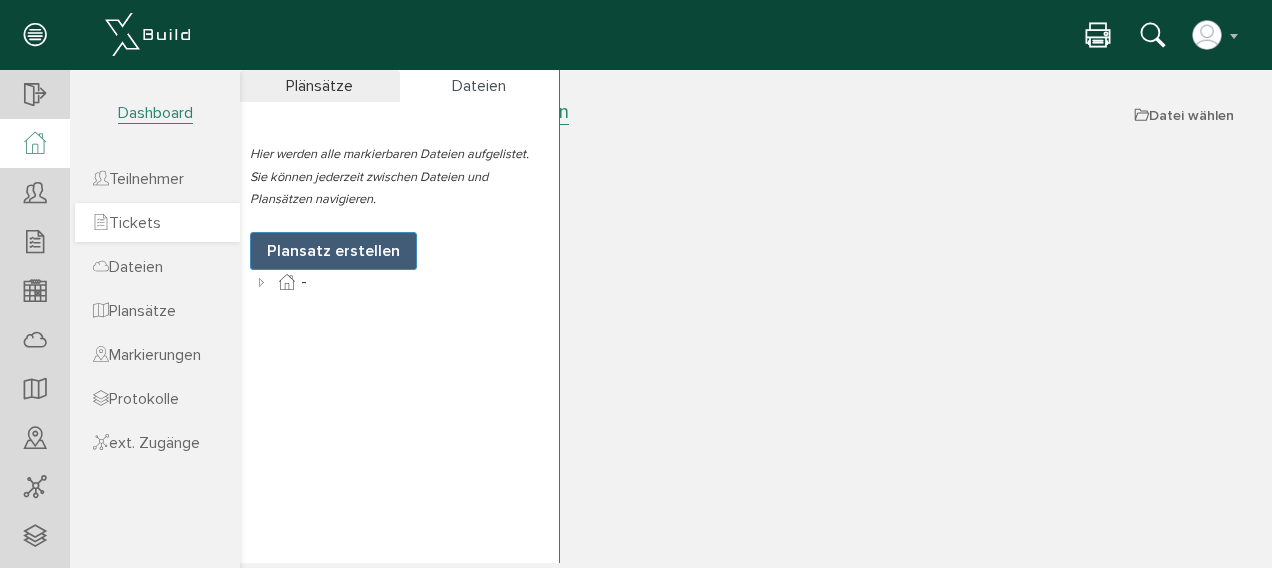 click on "Tickets" at bounding box center (127, 223) 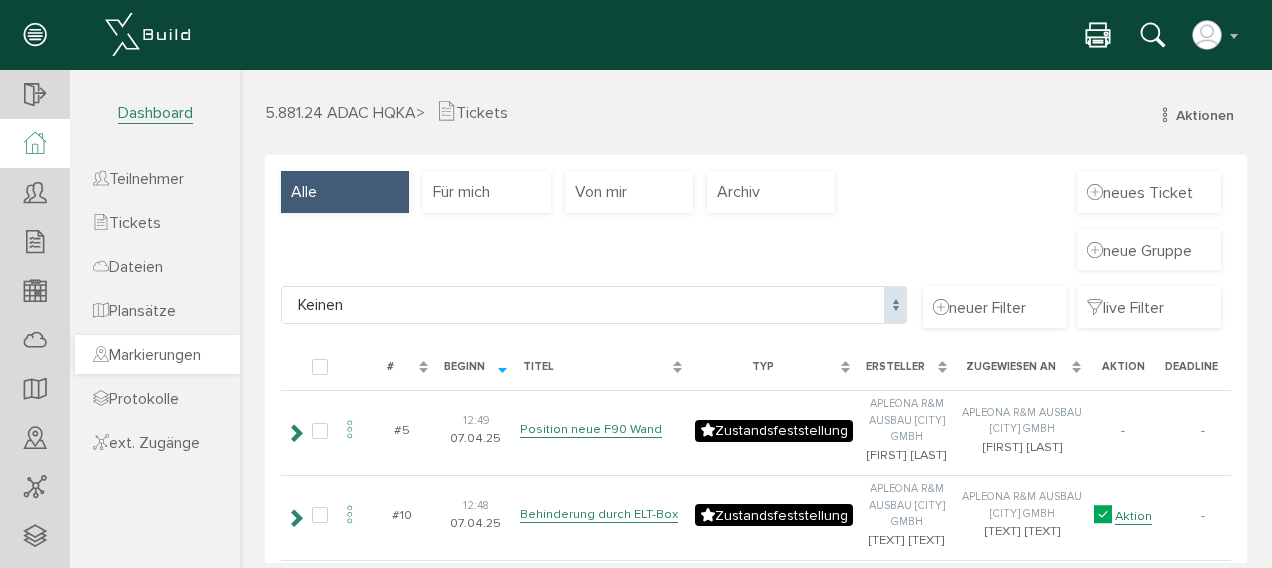 click on "Markierungen" at bounding box center [147, 355] 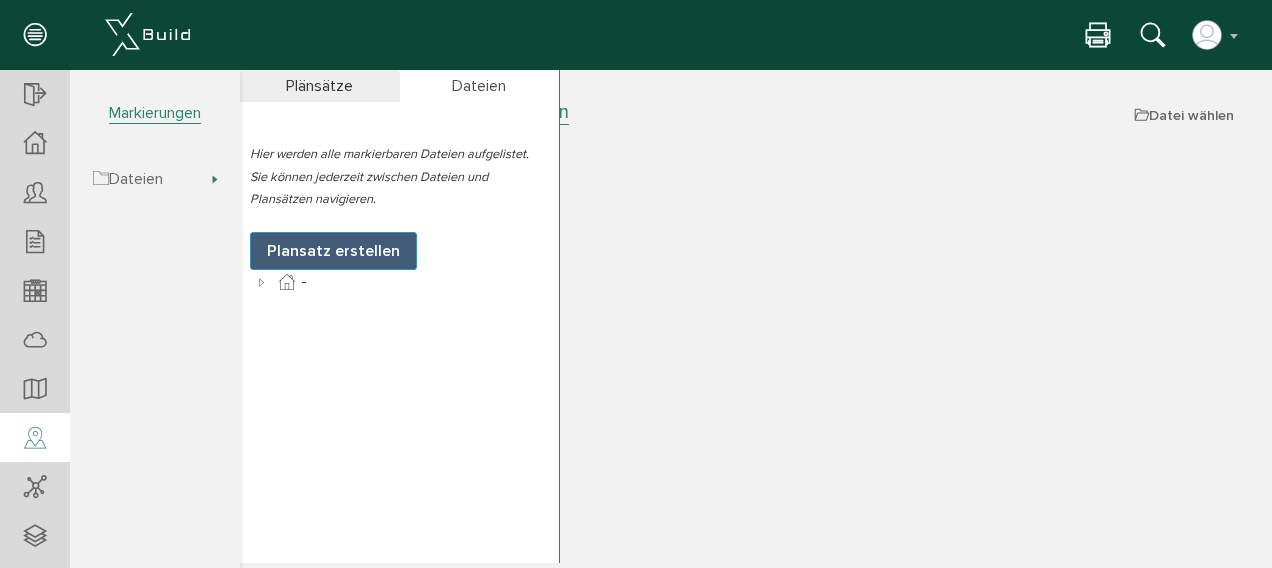 click on "5.881.24 ADAC HQKA
>
Markierungen
Datei wählen
Plänsätze
Dateien
Hier werden alle markierbaren Dateien aufgelistet. Sie können jederzeit zwischen Dateien und Plansätzen navigieren.
Datei hinzufügen   -" at bounding box center [756, 331] 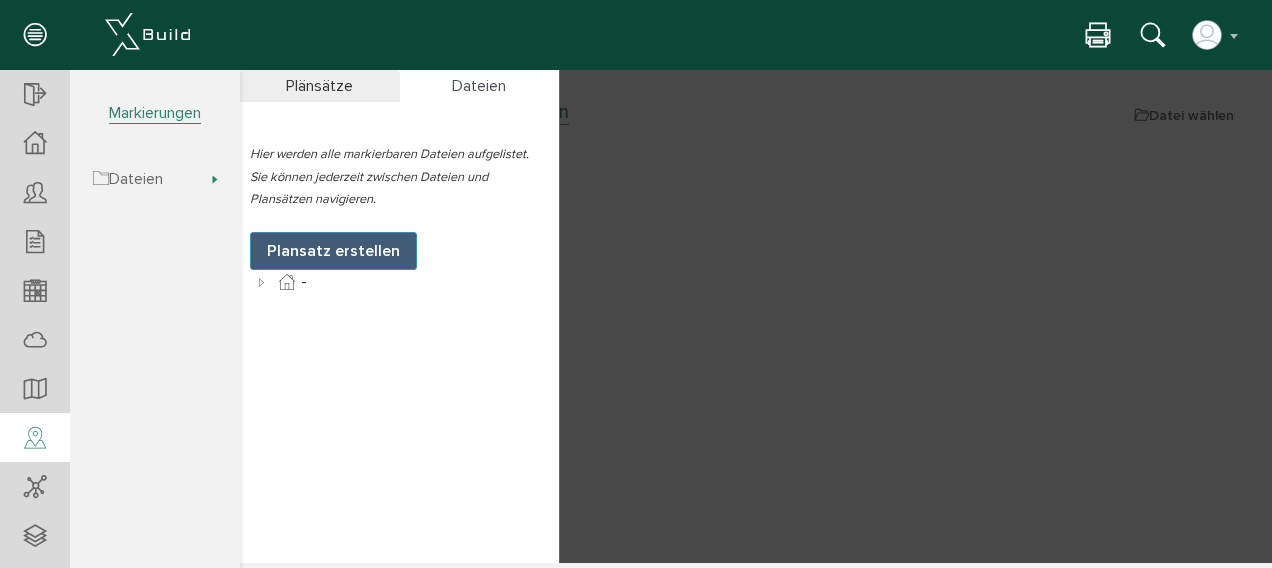 click on "Bauleitung Apleona Konto deaktivieren Passwort ändern über XBuild XBuild neu einrichten Logout" at bounding box center [628, 35] 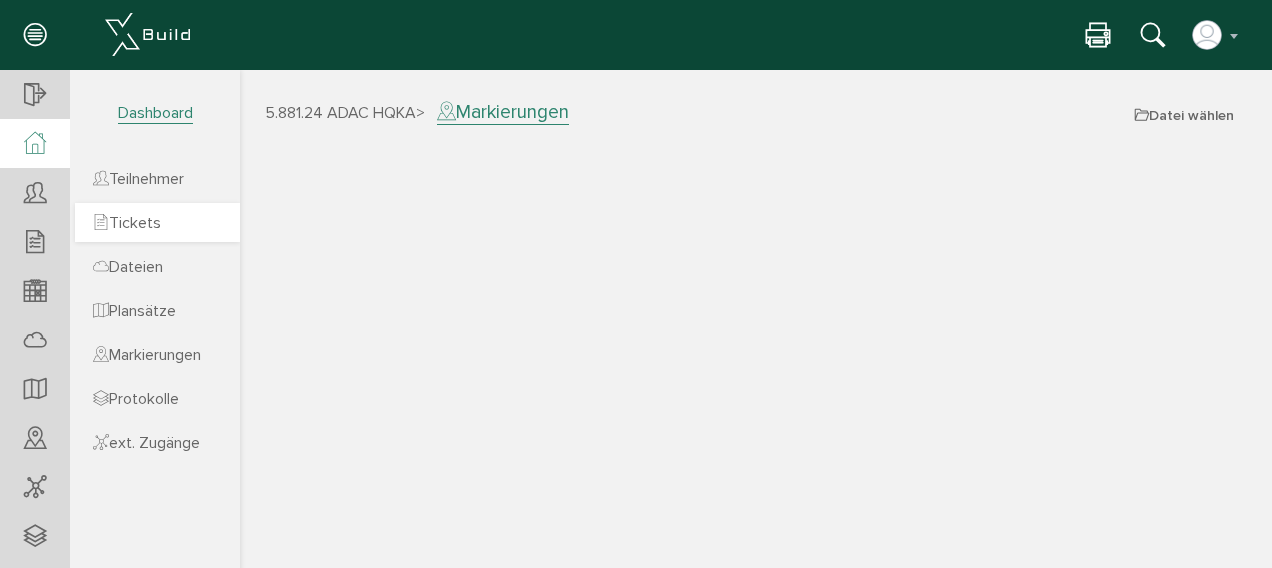 click on "Tickets" at bounding box center [127, 223] 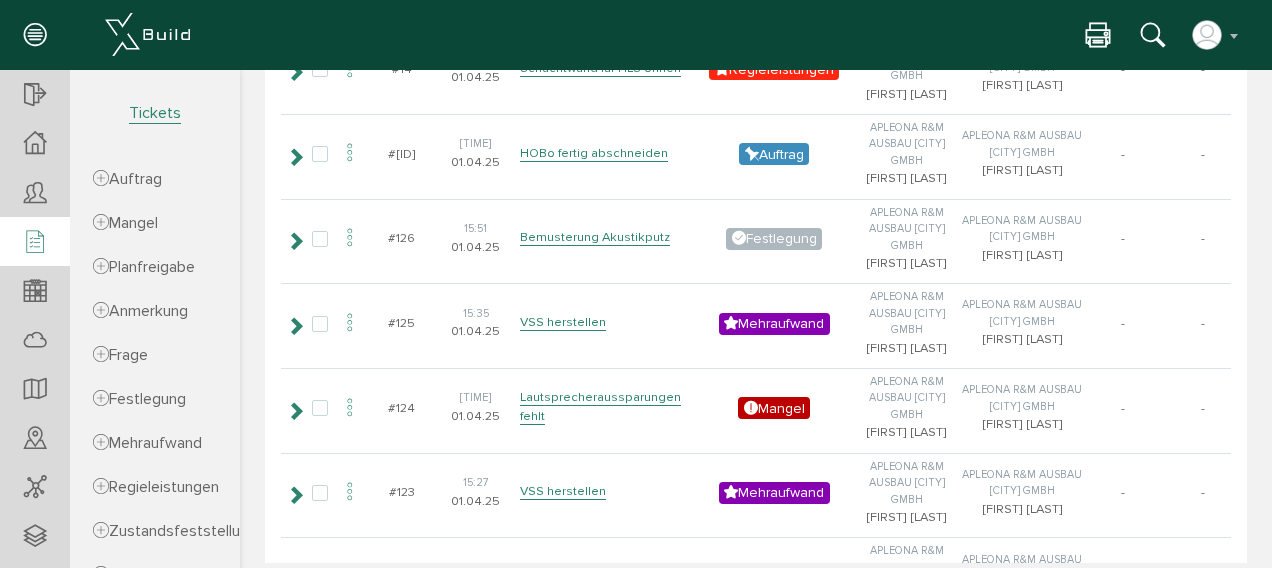 scroll, scrollTop: 800, scrollLeft: 0, axis: vertical 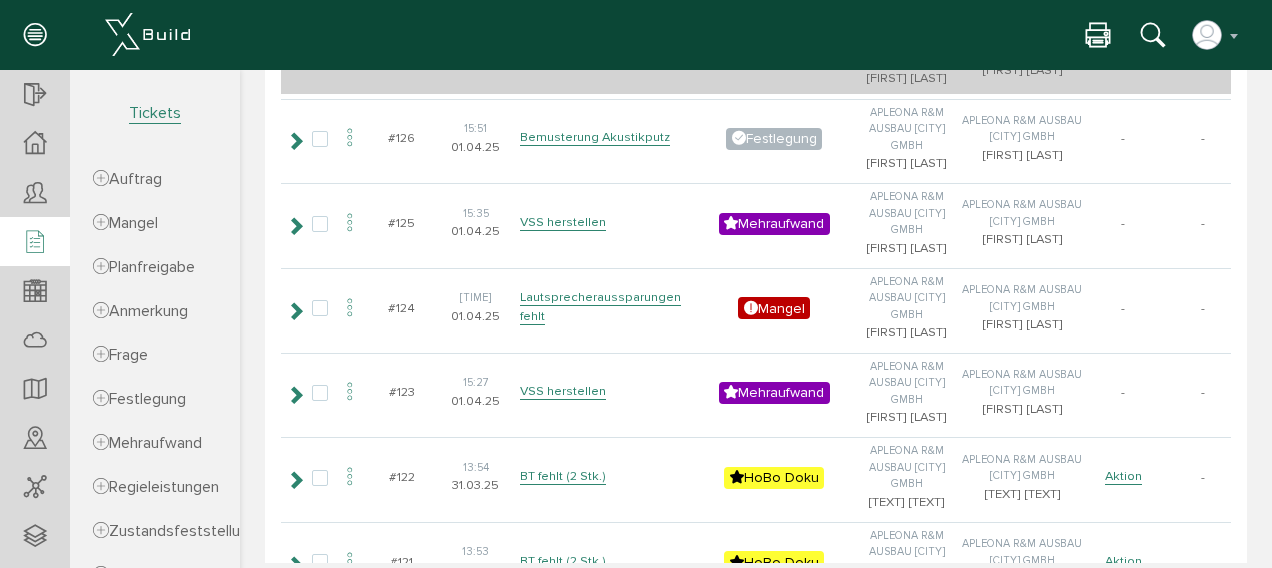 click on "HOBo fertig abschneiden" at bounding box center (594, 53) 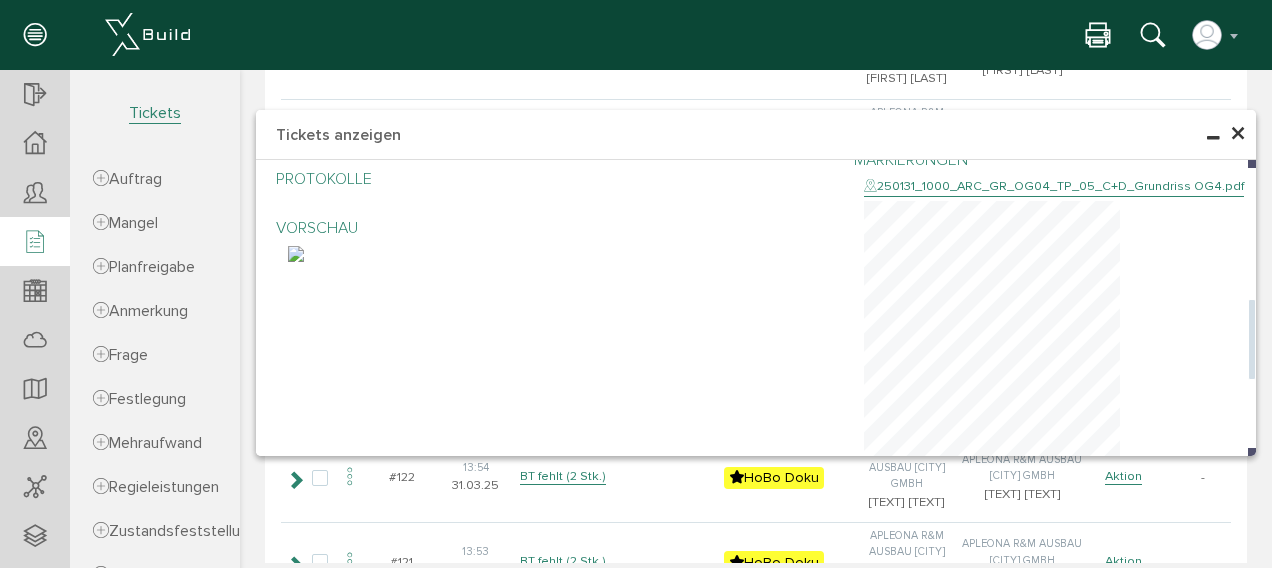 click at bounding box center [296, 254] 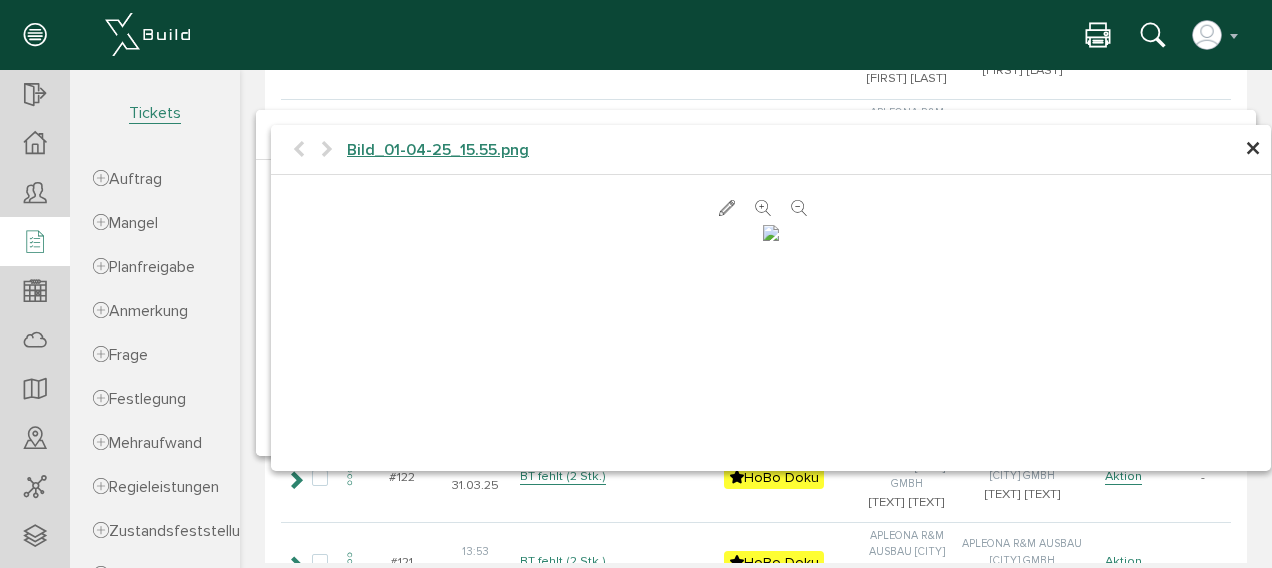 scroll, scrollTop: 232, scrollLeft: 0, axis: vertical 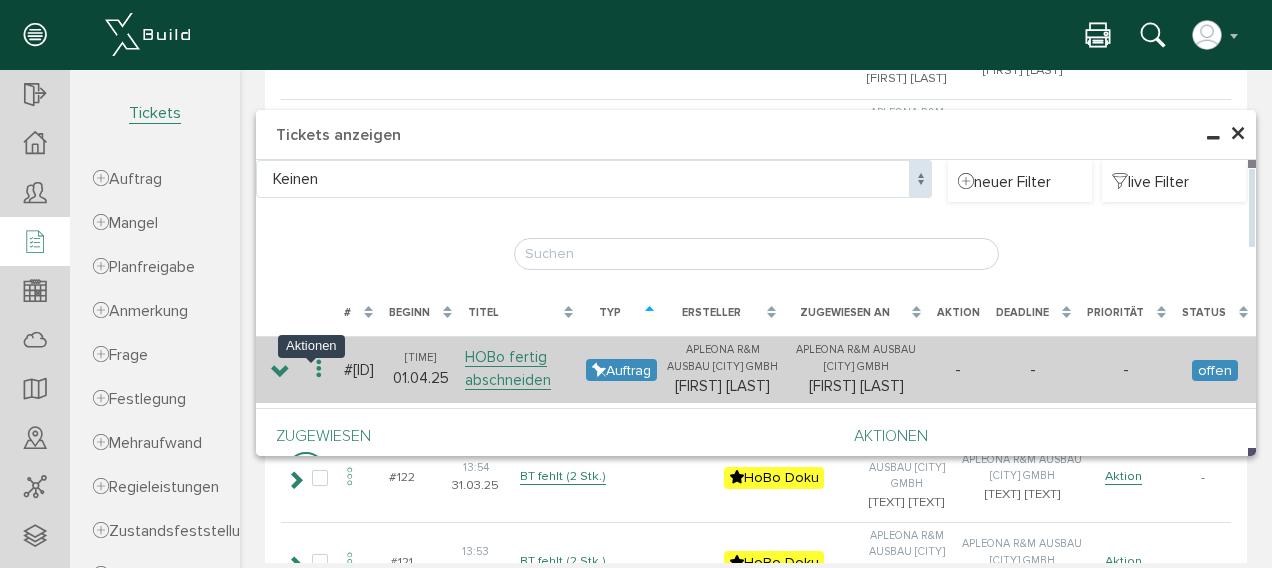 click at bounding box center (319, 369) 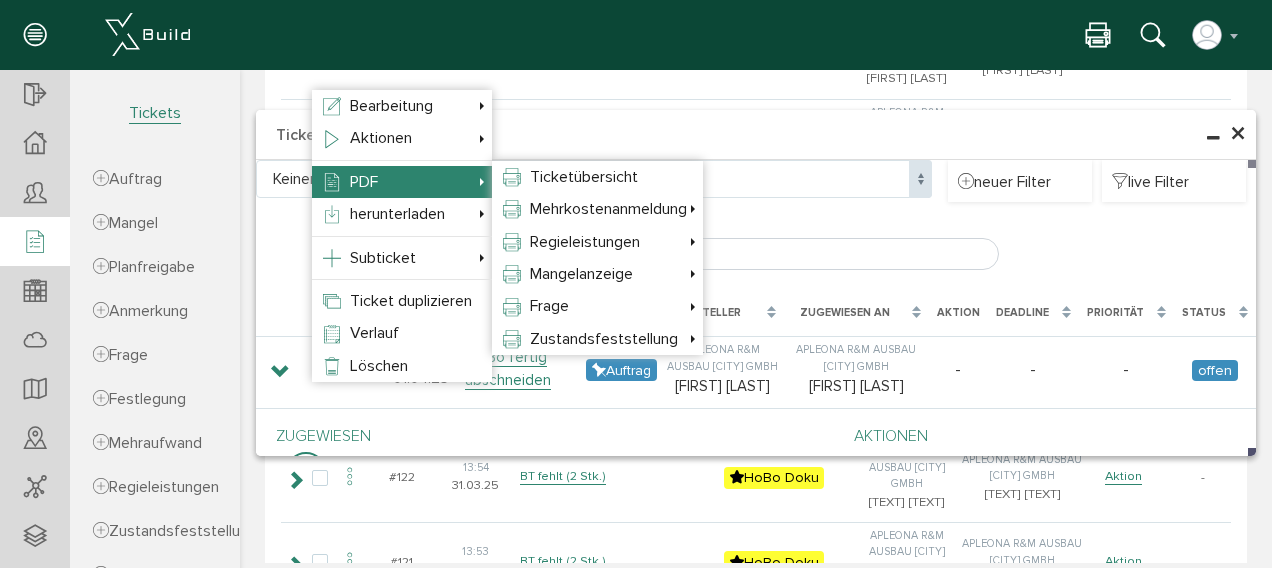 click on "PDF Ticketübersicht Mehrkostenanmeldung kleine Bilder mittlere Bilder große Bilder Regieleistungen kleine Bilder mittlere Bilder große Bilder Mangelanzeige kleine Bilder mittlere Bilder große Bilder Frage kleine Bilder mittlere Bilder große Bilder Zustandsfeststellung kleine Bilder mittlere Bilder große Bilder" at bounding box center (402, 182) 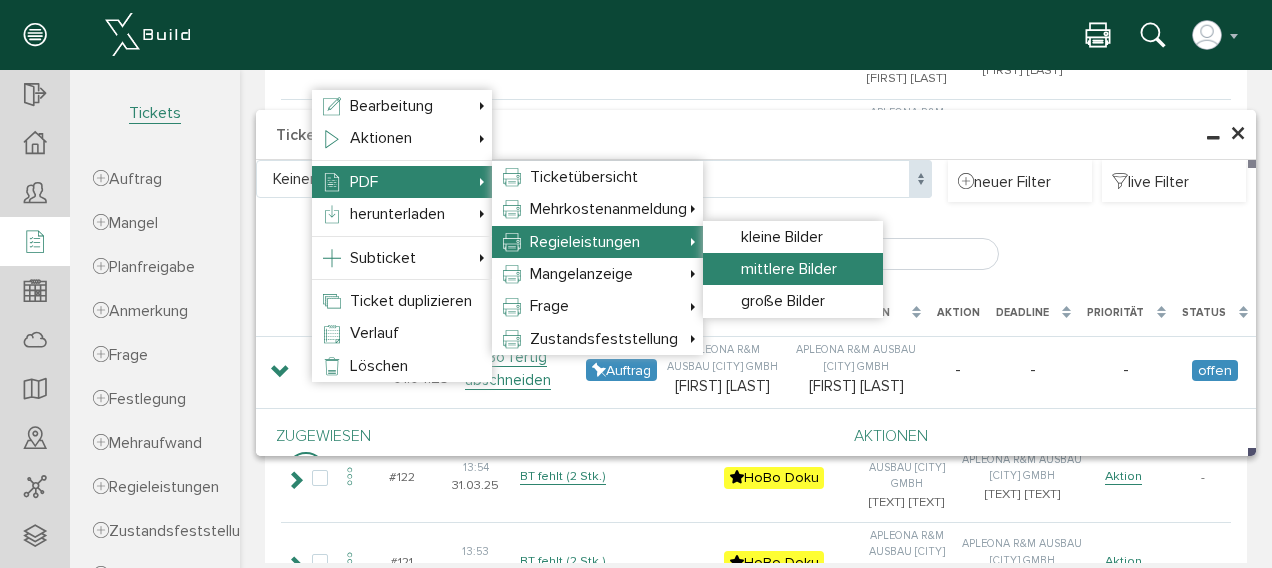 click on "mittlere Bilder" at bounding box center [789, 269] 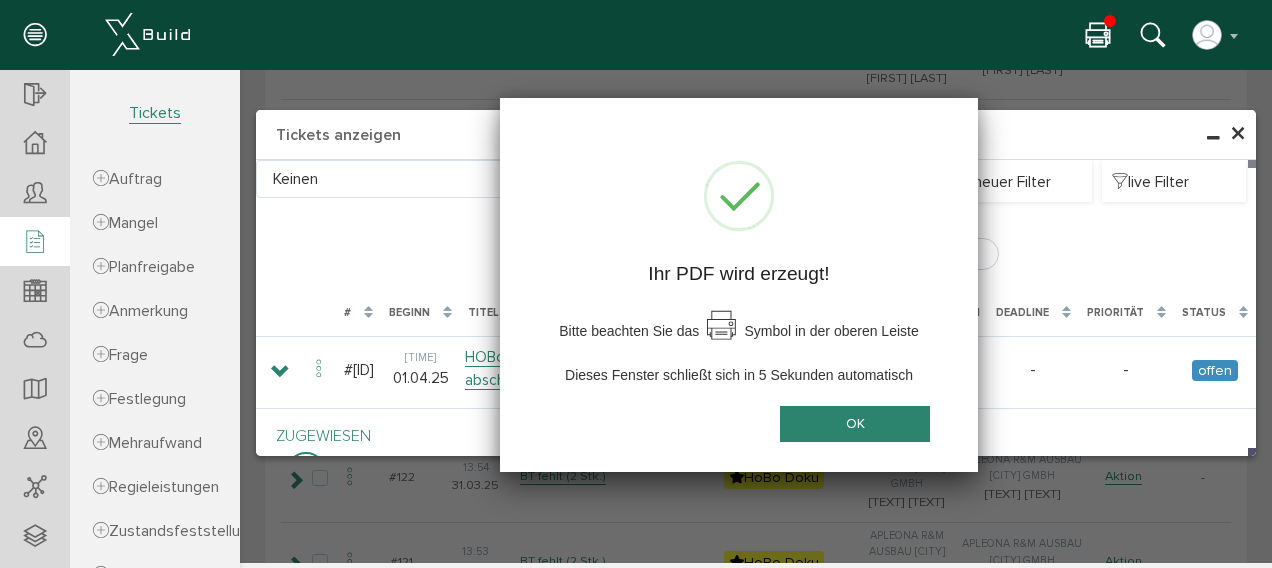 click at bounding box center [1098, 36] 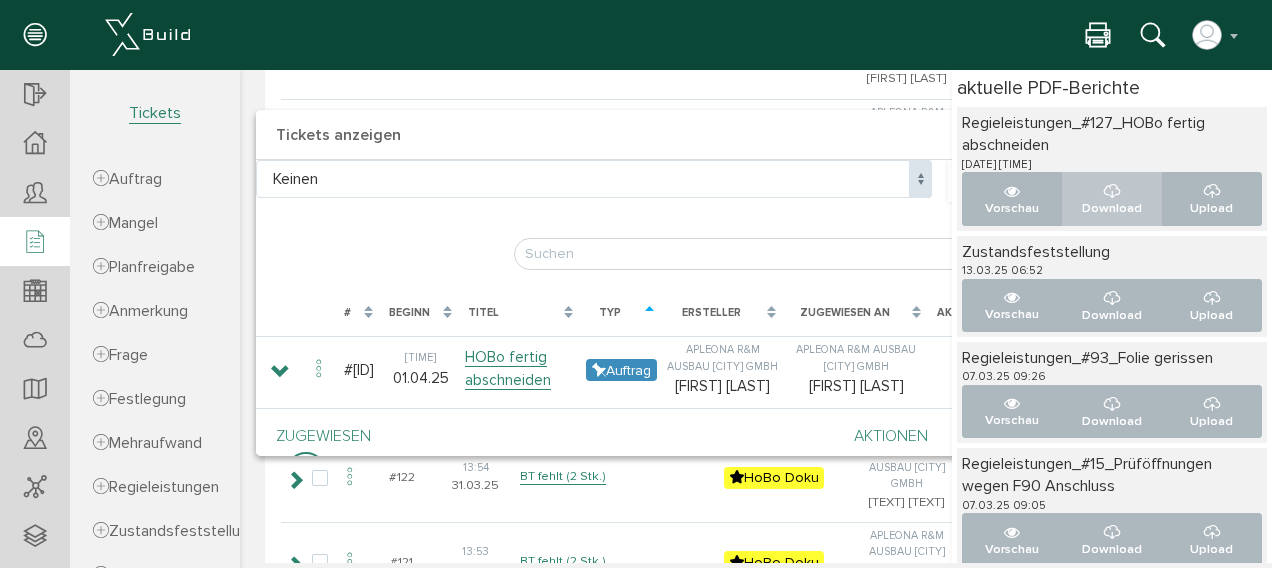 click at bounding box center (1112, 192) 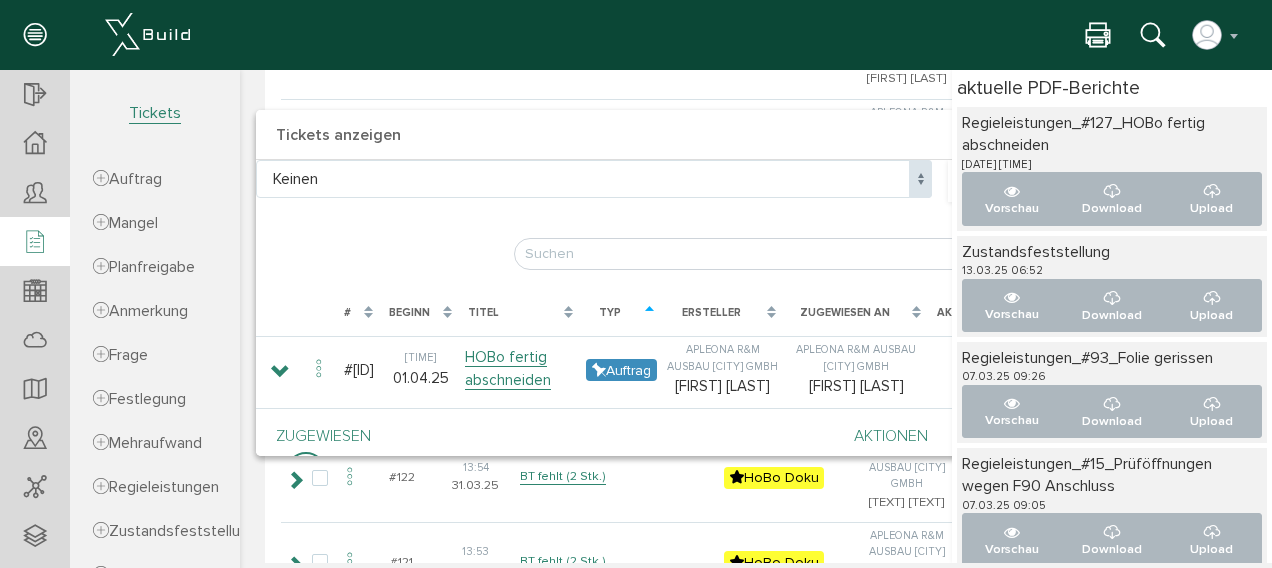 click on "Tickets" at bounding box center [155, 103] 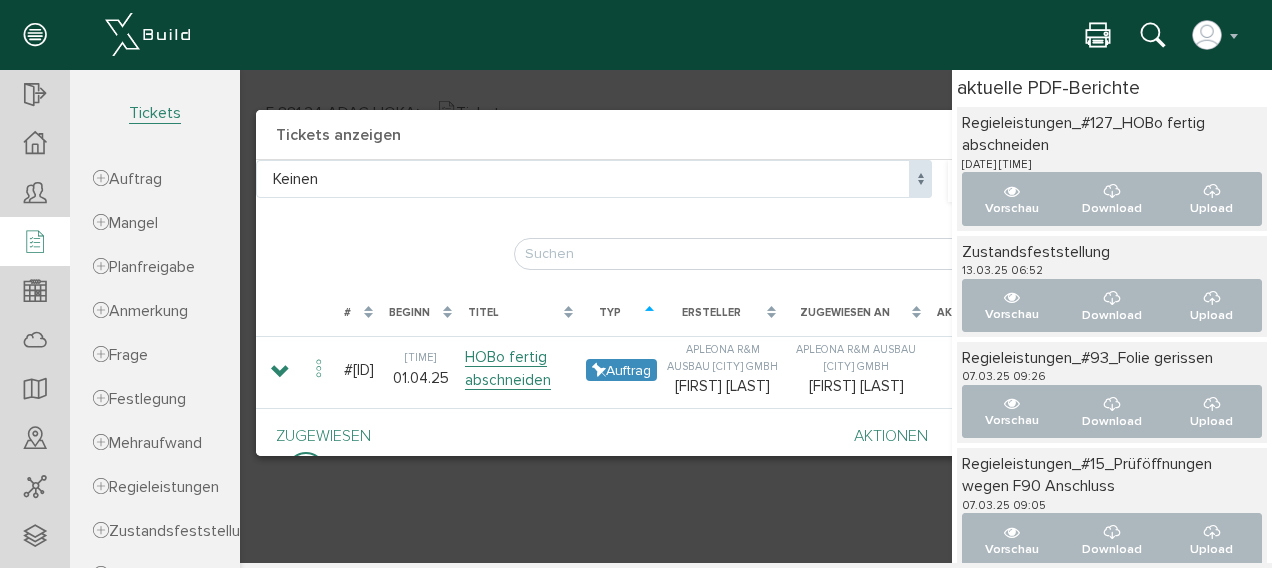 scroll, scrollTop: 0, scrollLeft: 0, axis: both 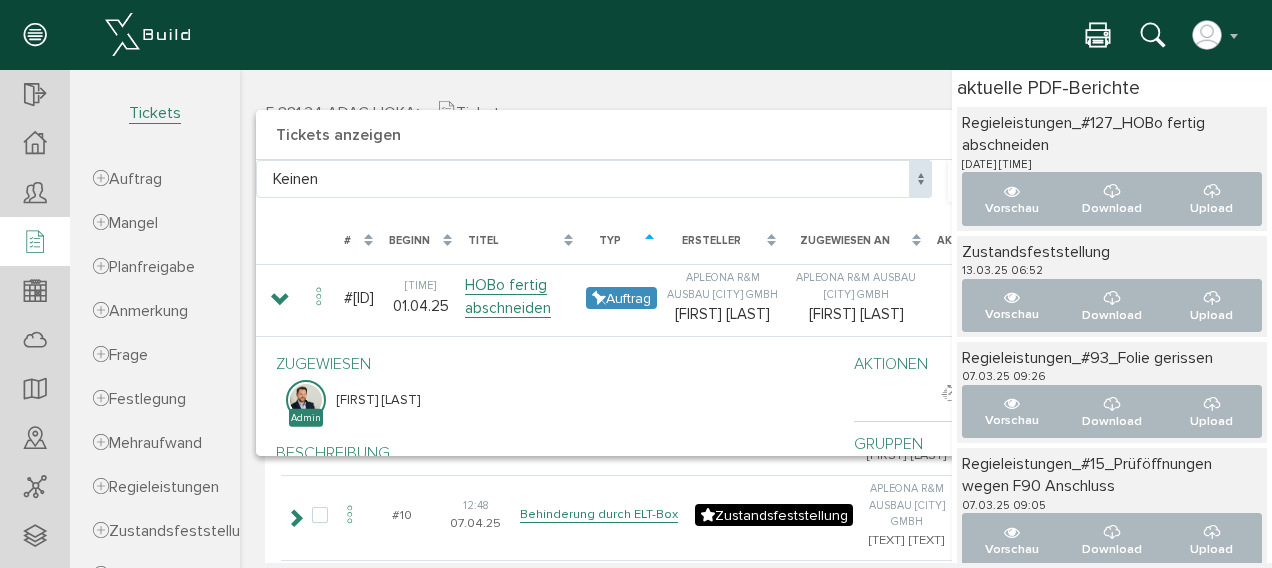 click on "aktuelle PDF-Berichte" at bounding box center (1112, 88) 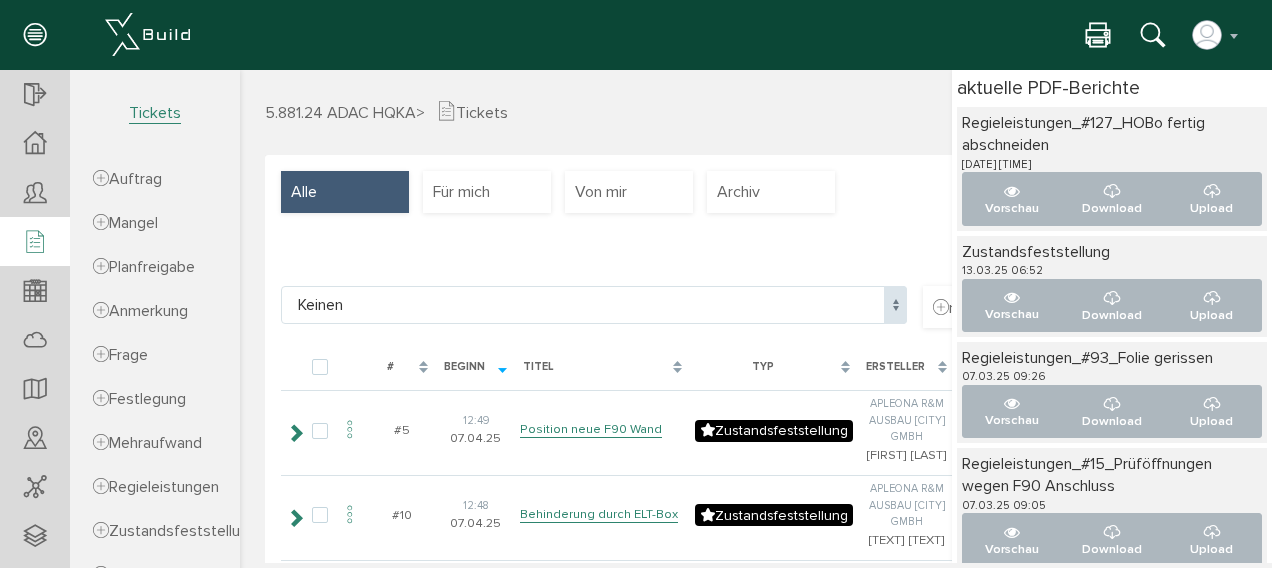 click on "5.881.24 ADAC HQKA
>
Tickets
Aktionen
neuer Auftrag neuer Mangel neue Planfreigabe neue Anmerkung neue Frage neue Festlegung neue Mehraufwand neue Regieleistungen neue Zustandsfeststellung neue HoBo Doku Tickets importieren Tickets exportieren neue Gruppe Ticketliste" at bounding box center [756, 111] 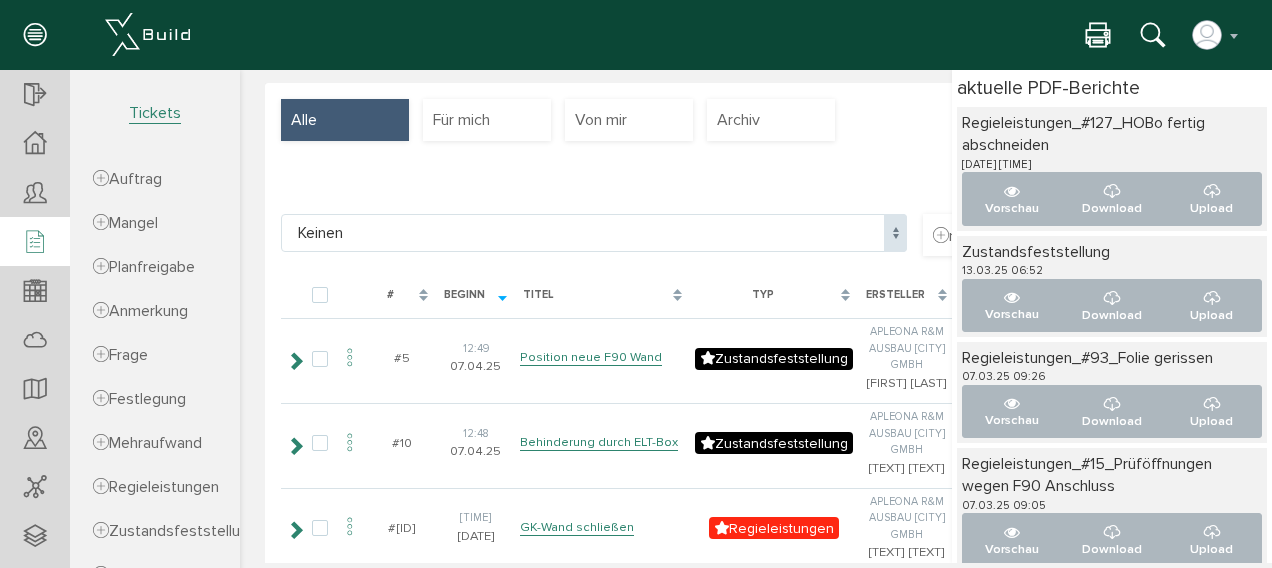 scroll, scrollTop: 100, scrollLeft: 0, axis: vertical 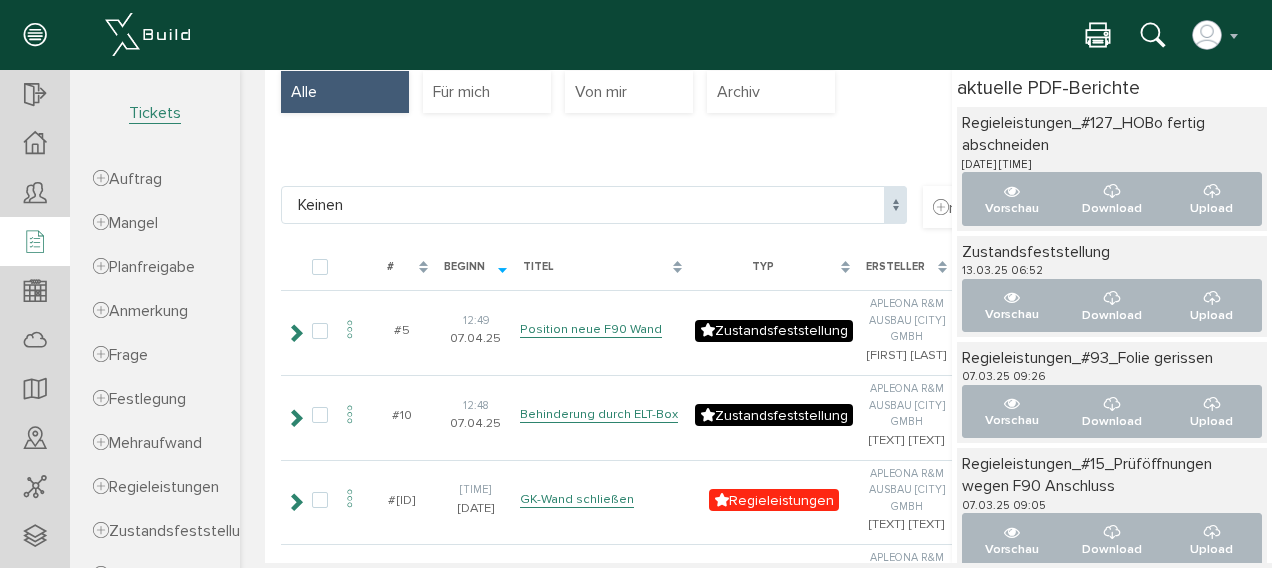 click at bounding box center (1098, 36) 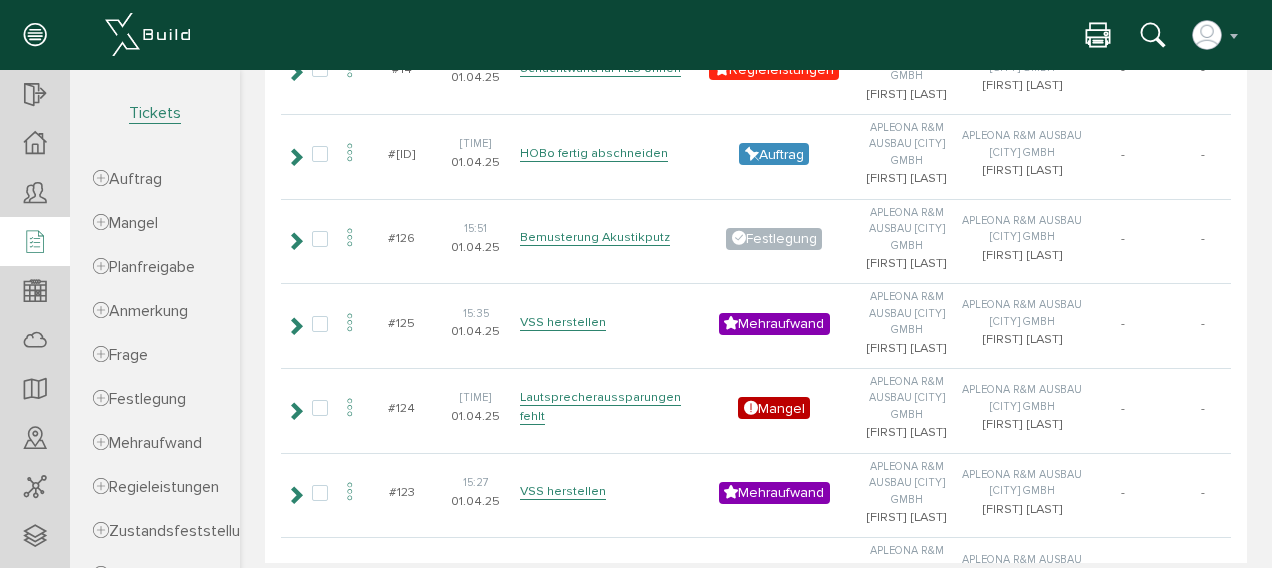 scroll, scrollTop: 800, scrollLeft: 0, axis: vertical 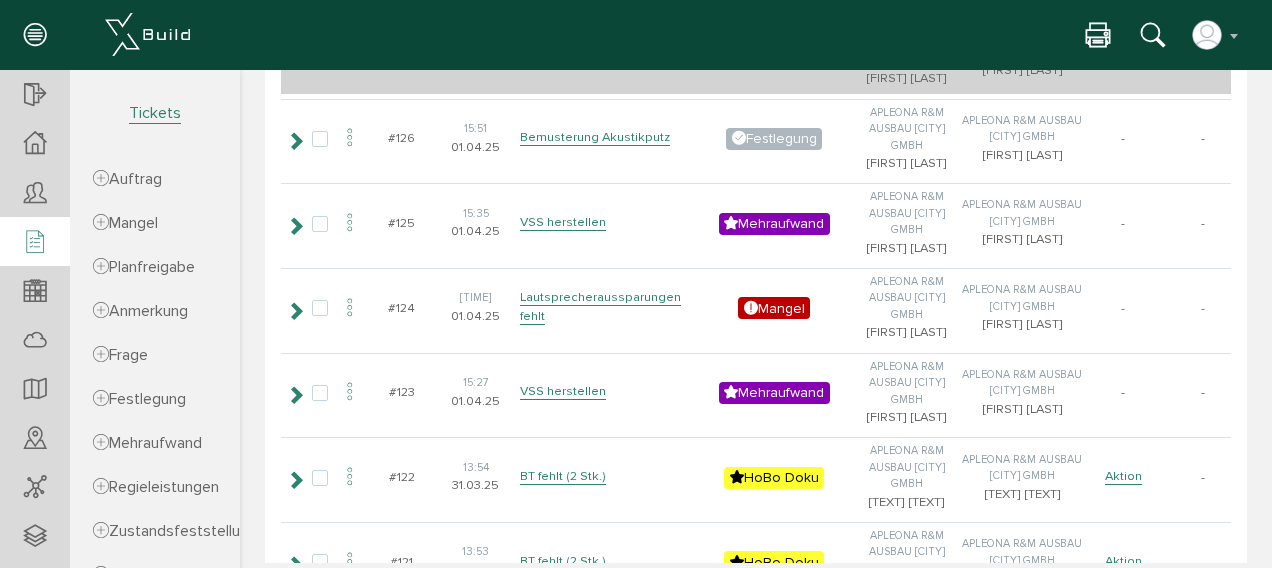 click on "HOBo fertig abschneiden" at bounding box center (594, 53) 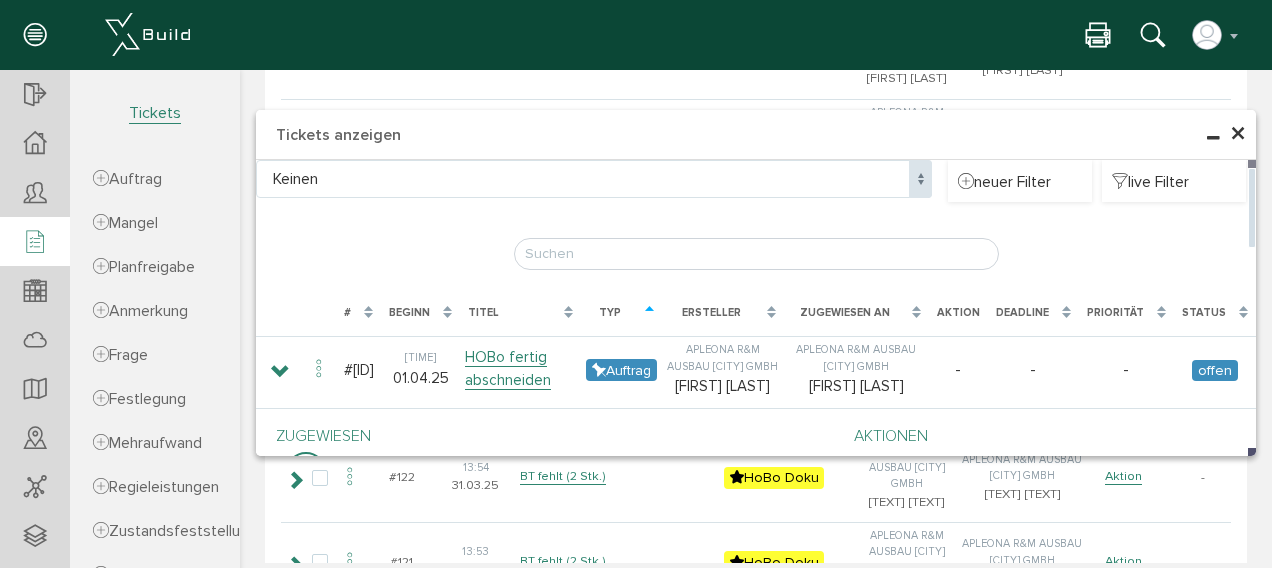 scroll, scrollTop: 400, scrollLeft: 0, axis: vertical 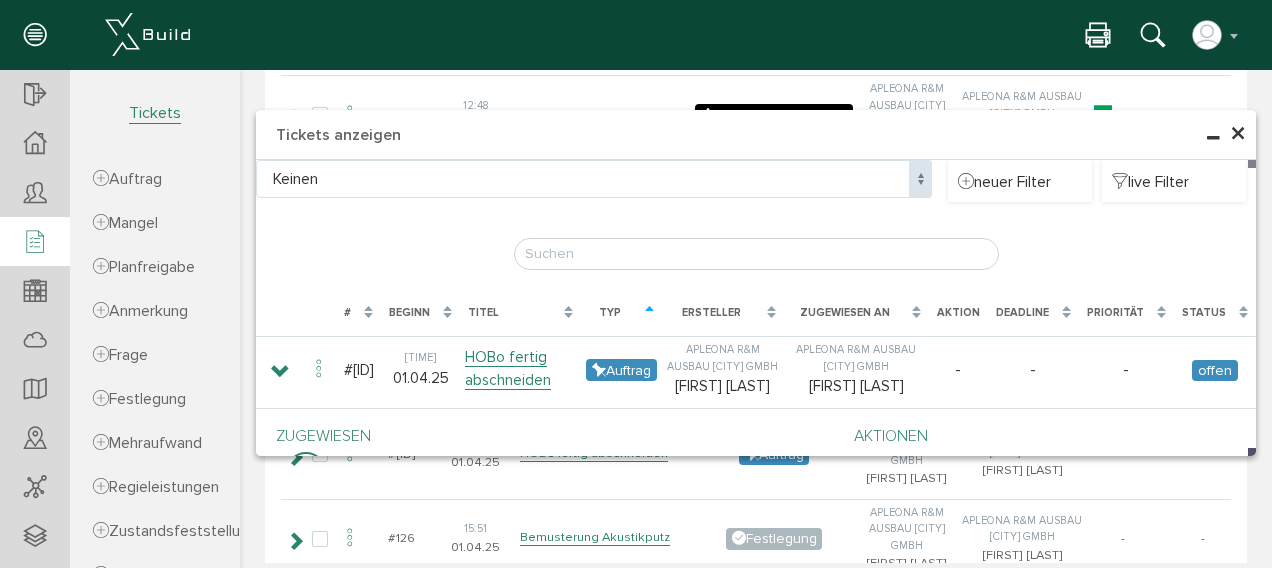 click on "×" at bounding box center (1238, 134) 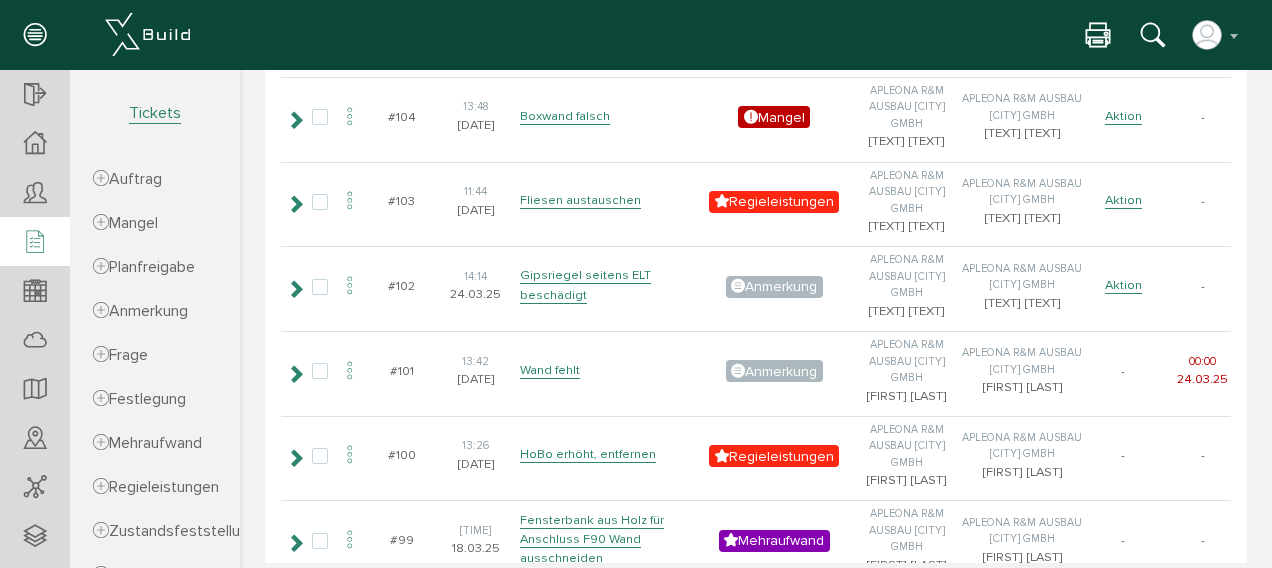 scroll, scrollTop: 2700, scrollLeft: 0, axis: vertical 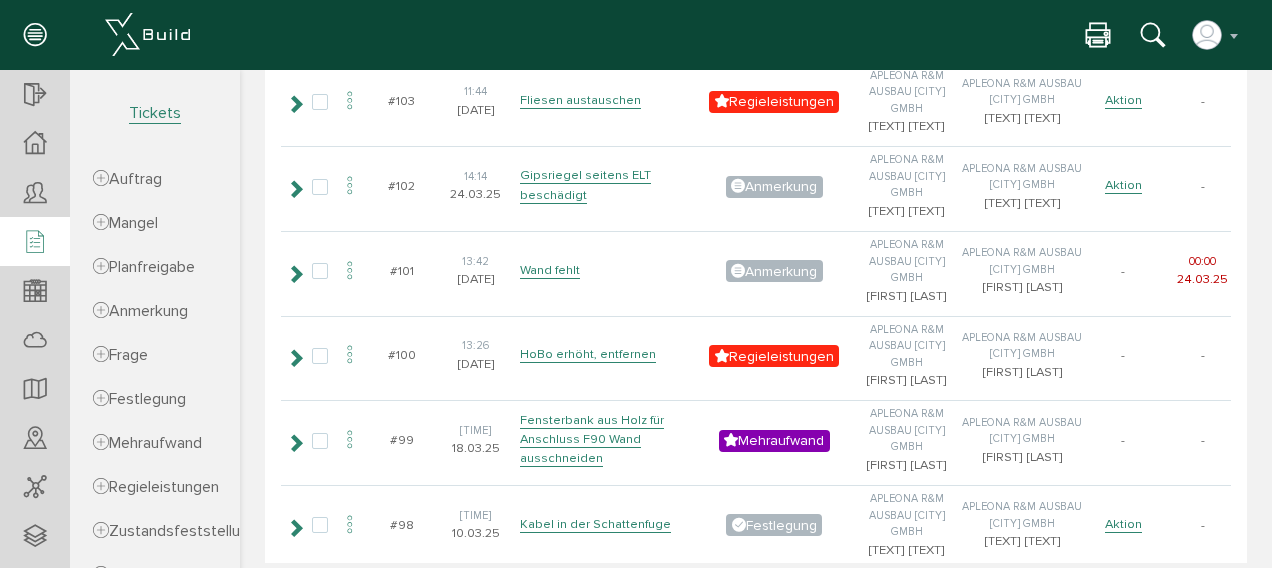 click on "DoBo neu montieren" at bounding box center [580, -408] 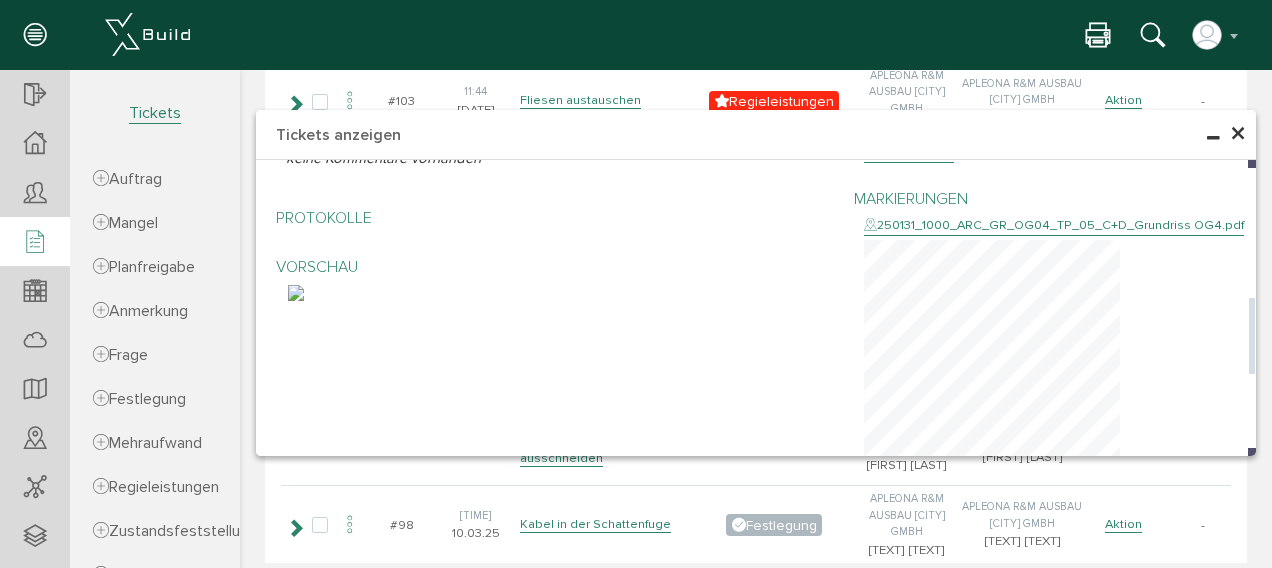 click at bounding box center [296, 293] 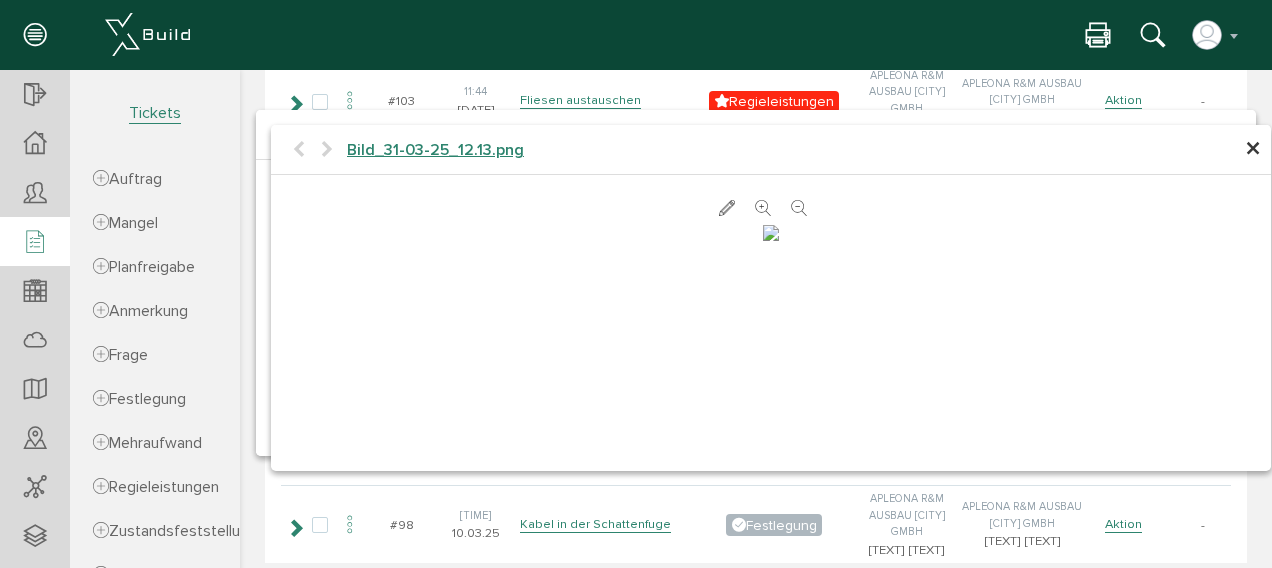 scroll, scrollTop: 432, scrollLeft: 0, axis: vertical 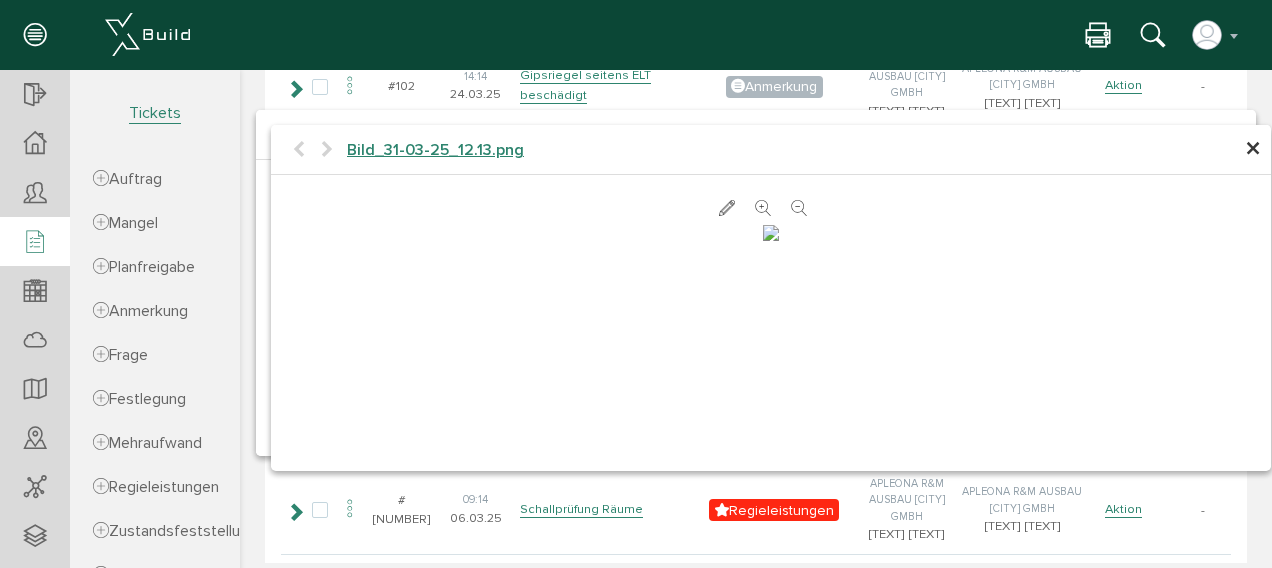 click at bounding box center (771, 233) 